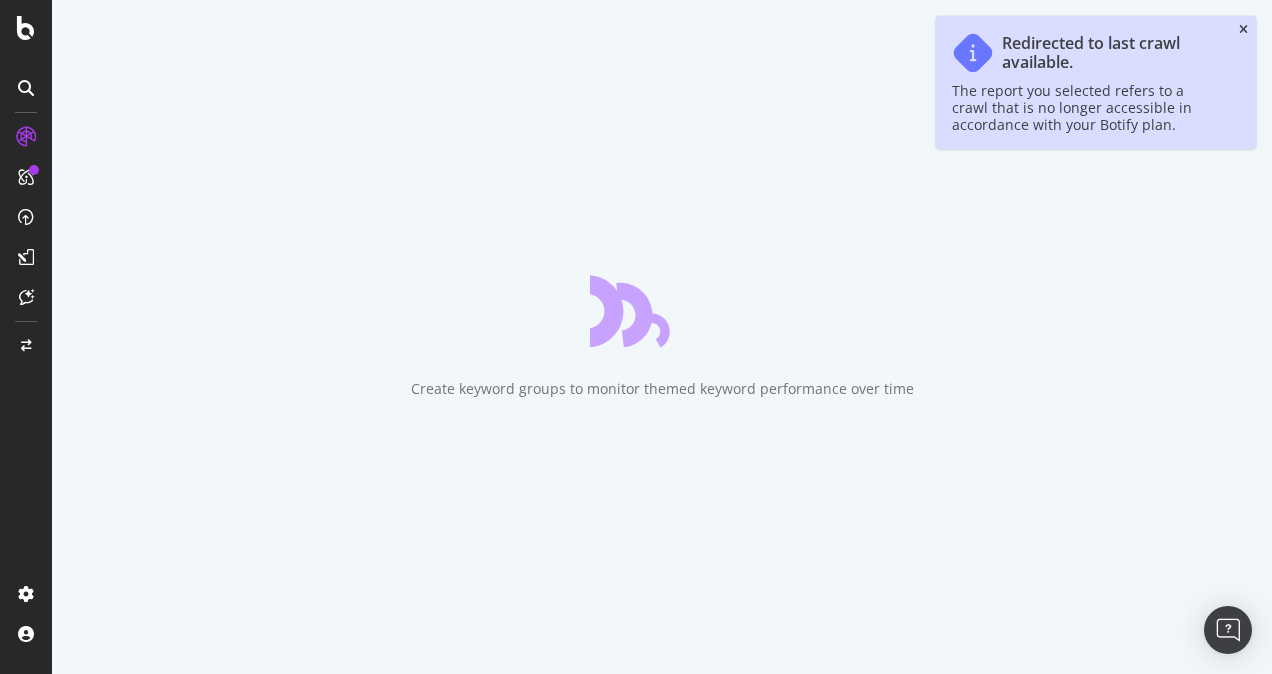scroll, scrollTop: 0, scrollLeft: 0, axis: both 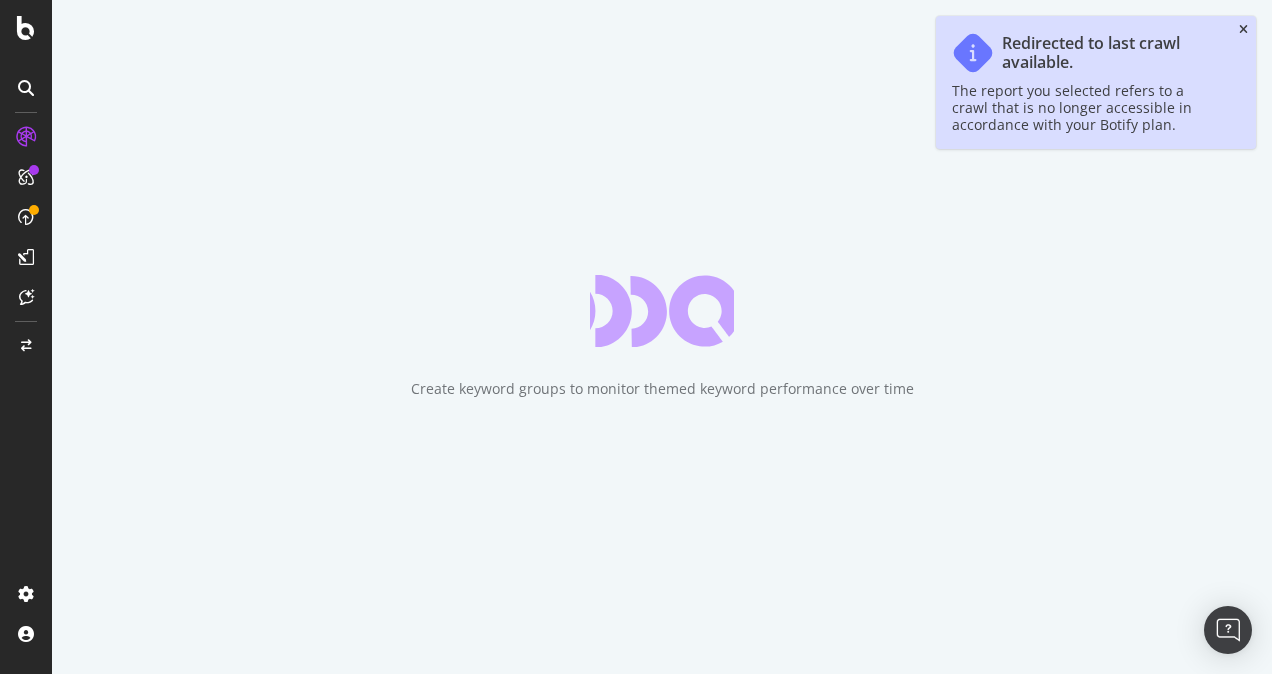 click at bounding box center (1243, 30) 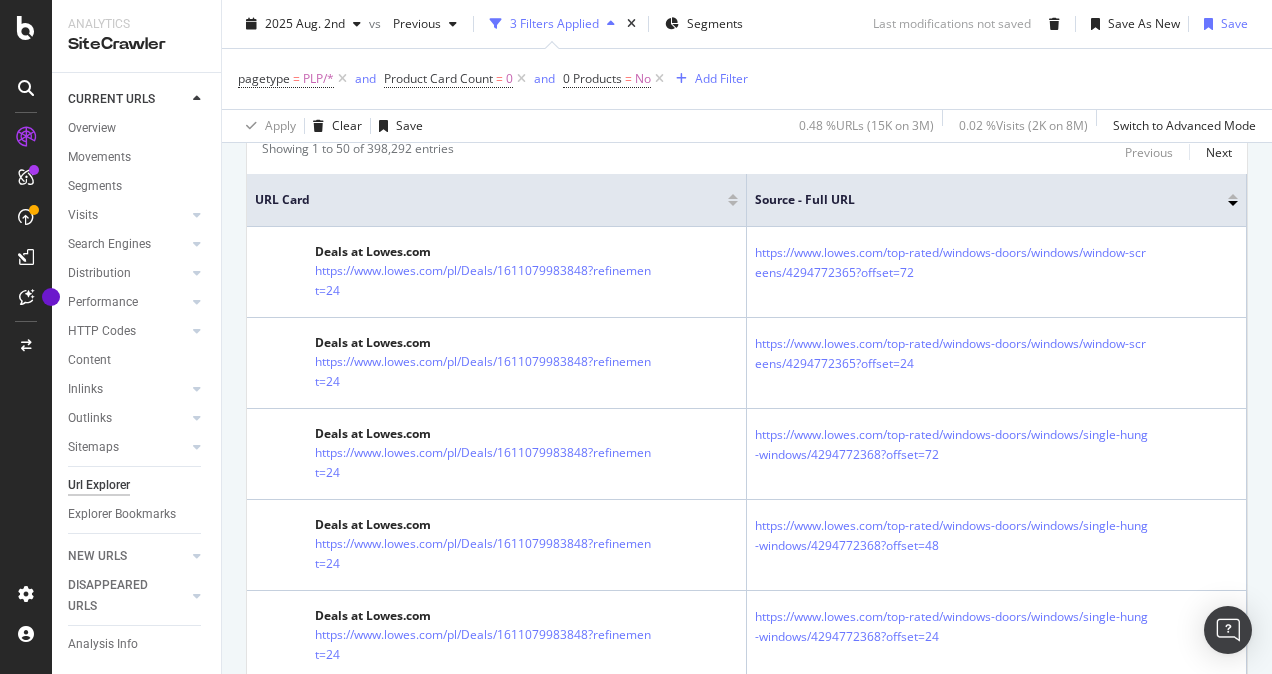 scroll, scrollTop: 500, scrollLeft: 0, axis: vertical 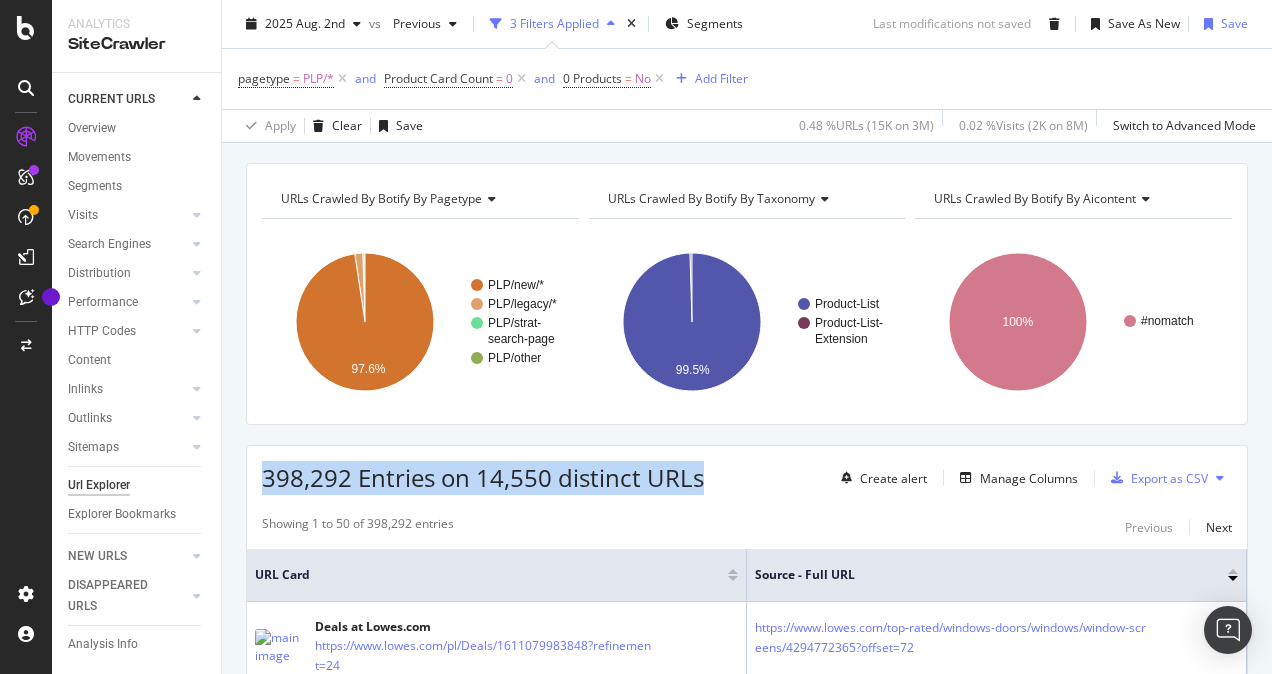 drag, startPoint x: 706, startPoint y: 472, endPoint x: 258, endPoint y: 480, distance: 448.0714 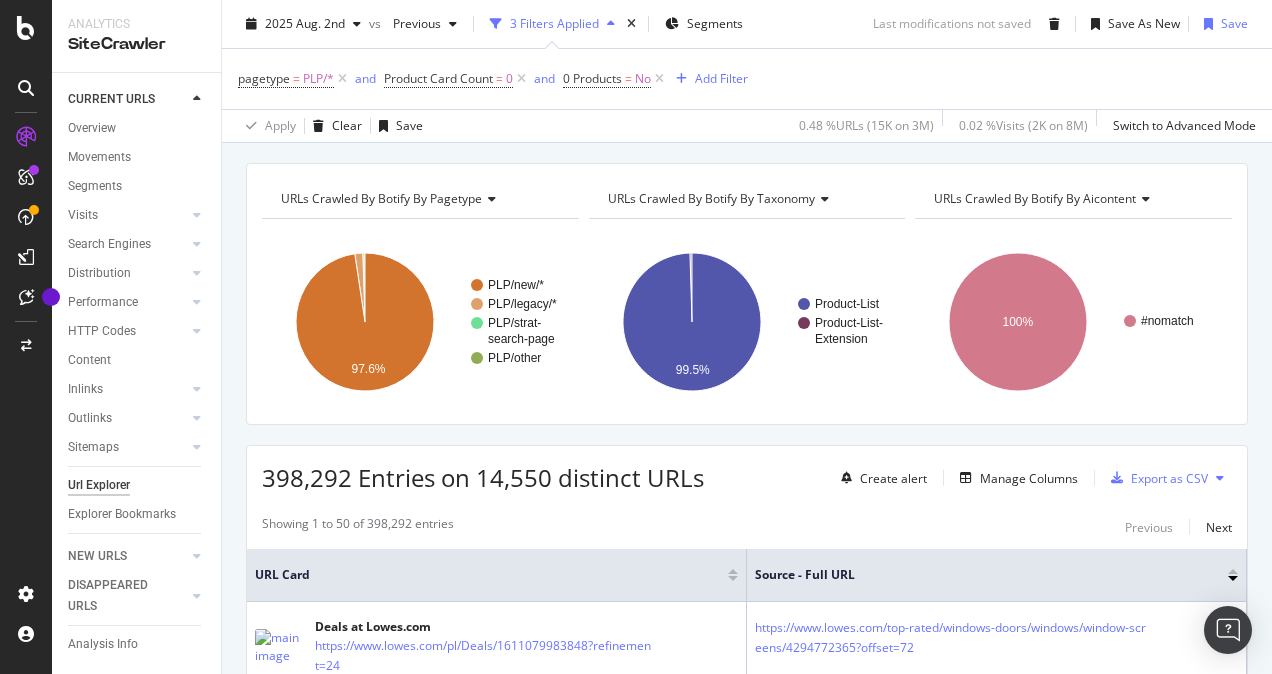 scroll, scrollTop: 24, scrollLeft: 0, axis: vertical 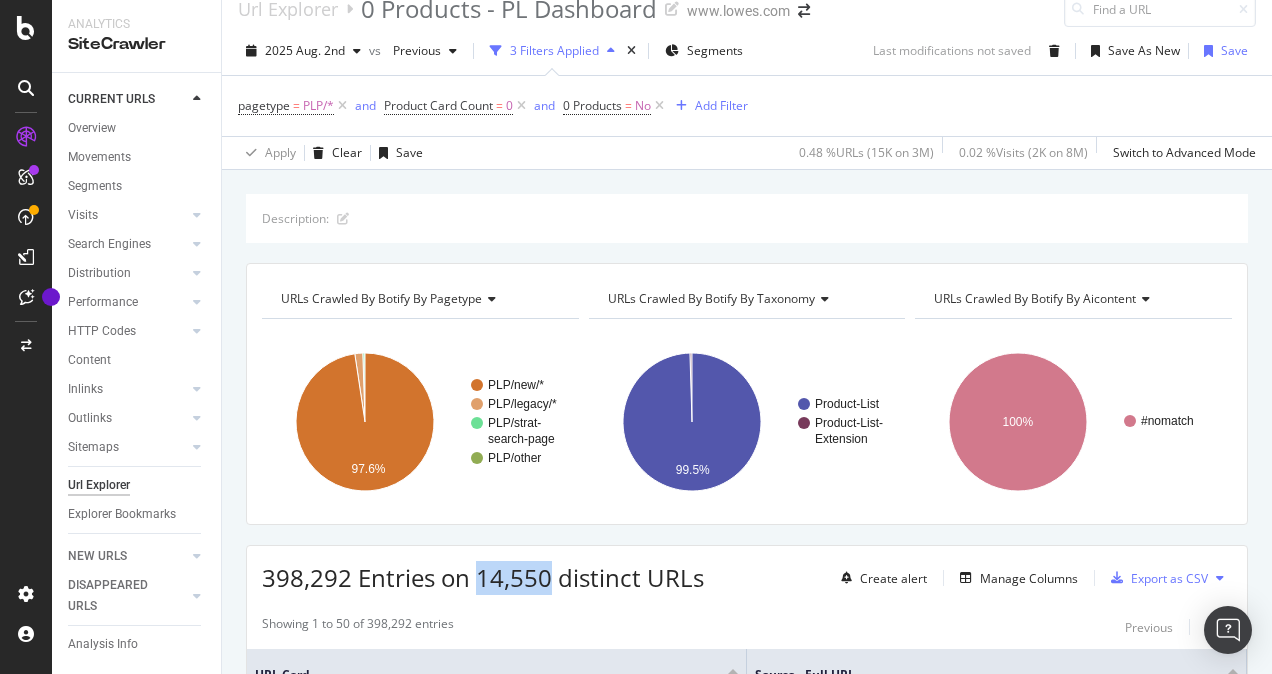 drag, startPoint x: 478, startPoint y: 580, endPoint x: 552, endPoint y: 580, distance: 74 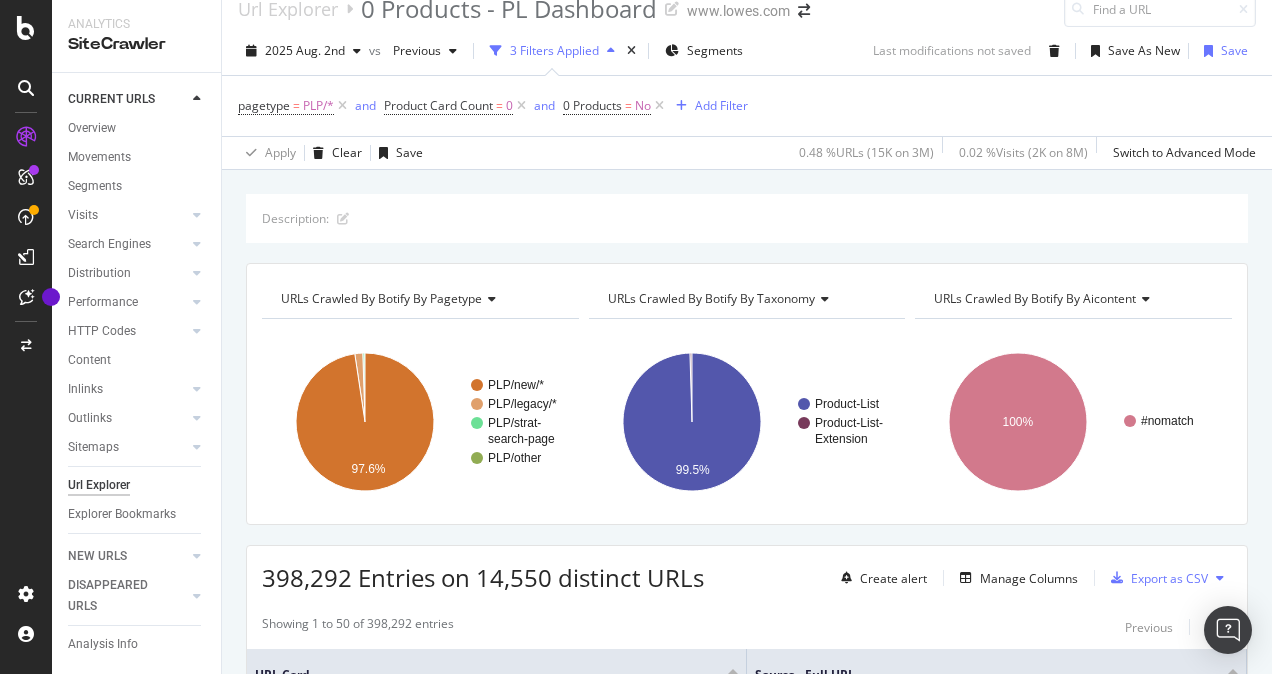 drag, startPoint x: 552, startPoint y: 580, endPoint x: 736, endPoint y: 537, distance: 188.95767 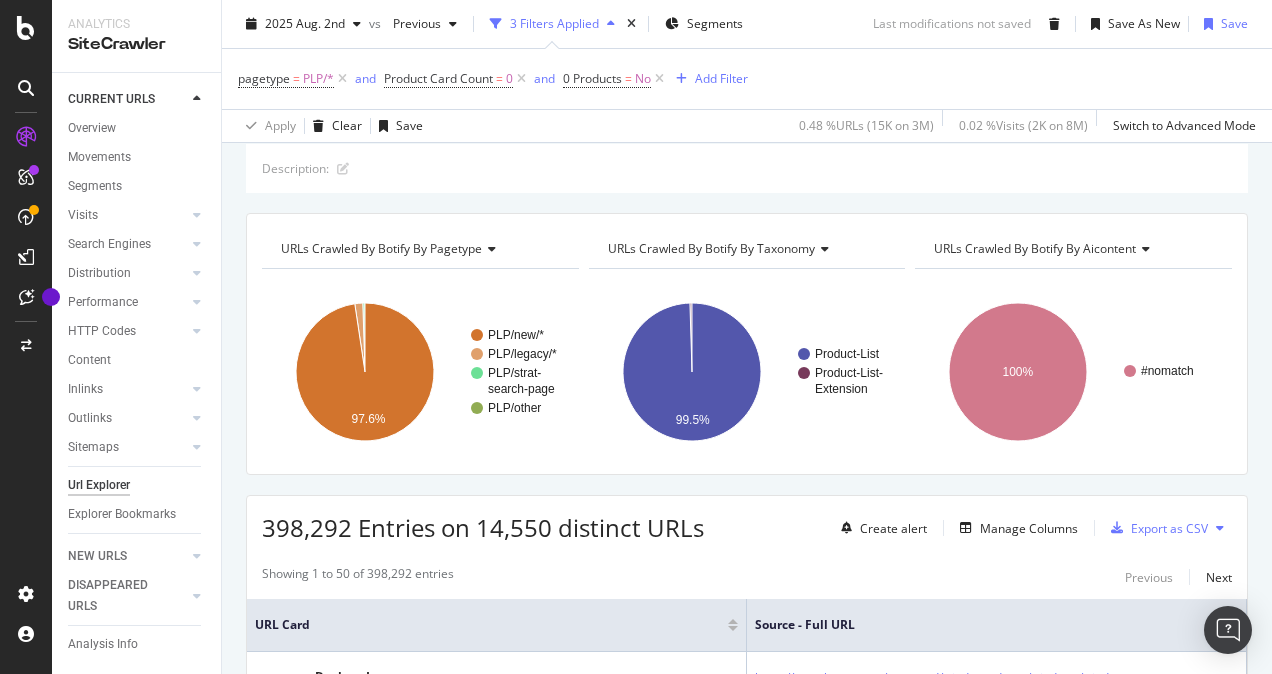 scroll, scrollTop: 100, scrollLeft: 0, axis: vertical 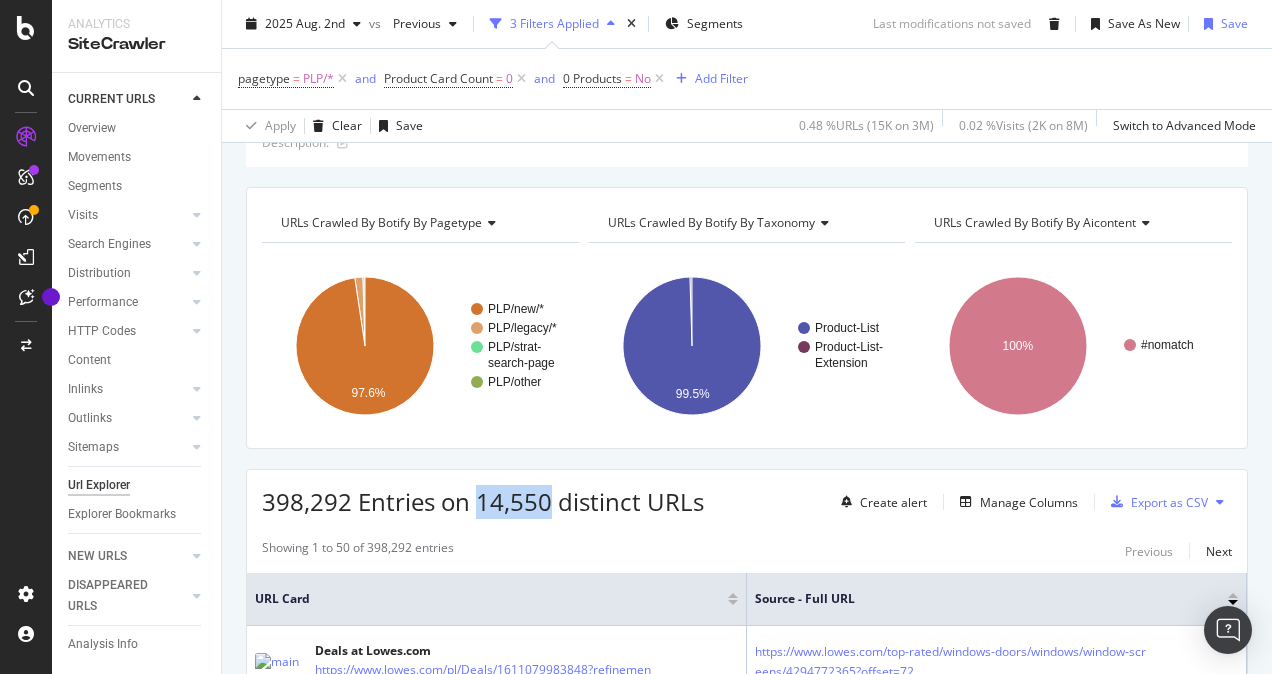 drag, startPoint x: 480, startPoint y: 504, endPoint x: 547, endPoint y: 507, distance: 67.06713 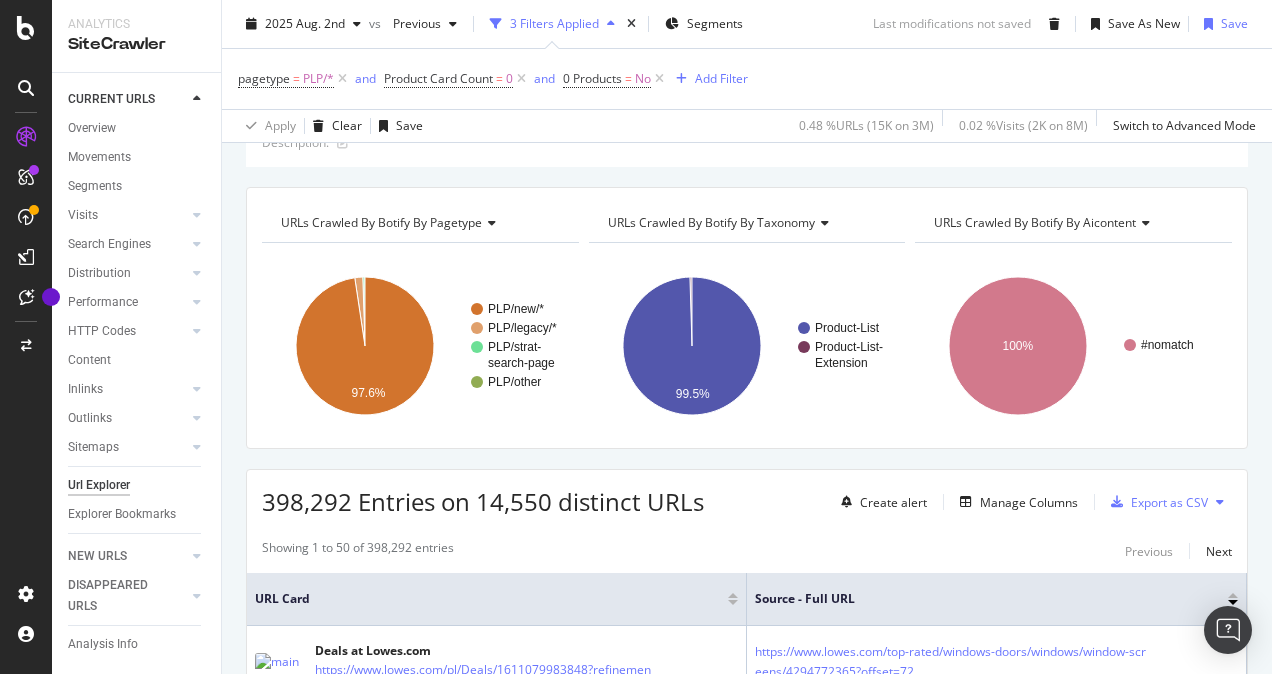 scroll, scrollTop: 200, scrollLeft: 0, axis: vertical 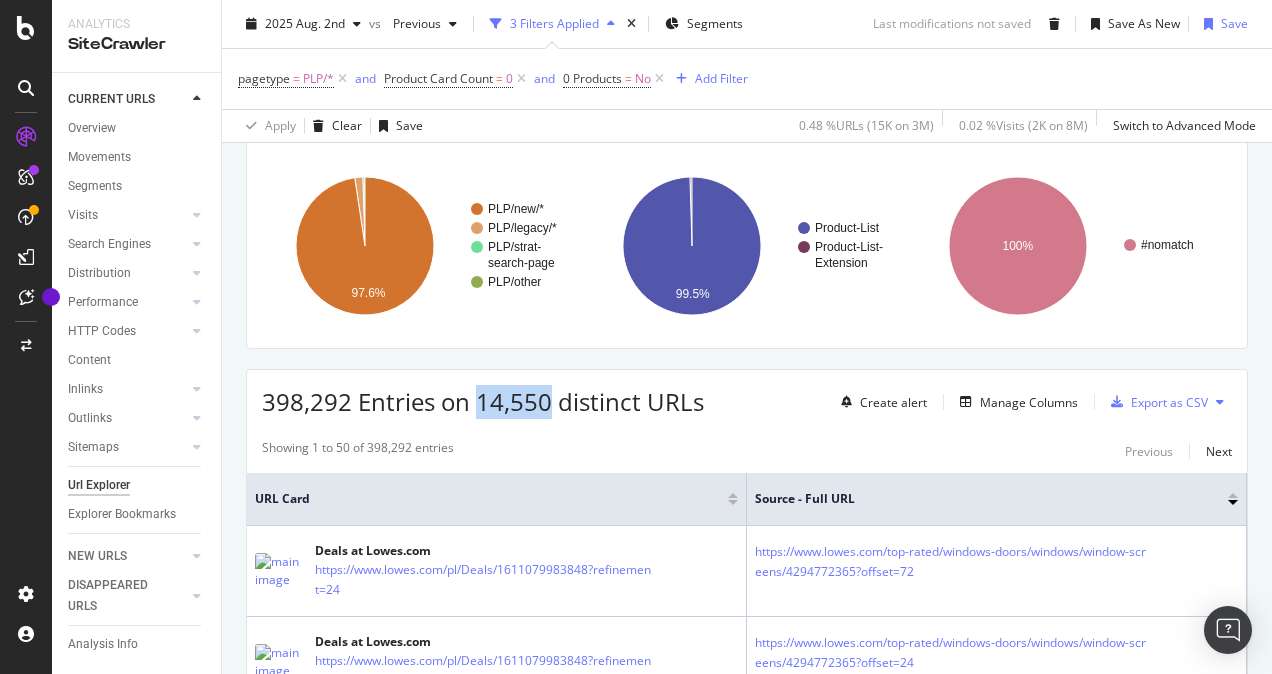 drag, startPoint x: 480, startPoint y: 404, endPoint x: 548, endPoint y: 404, distance: 68 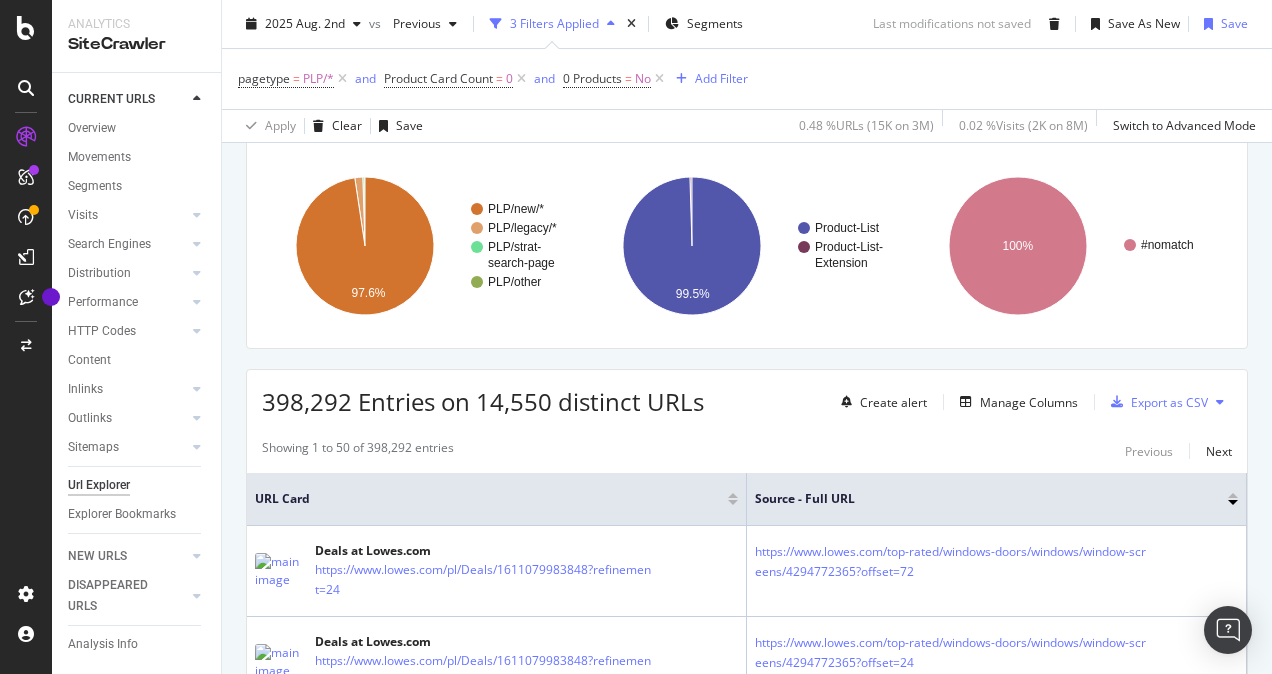 click on "398,292 Entries on 14,550 distinct URLs Create alert Manage Columns Export as CSV" at bounding box center [747, 394] 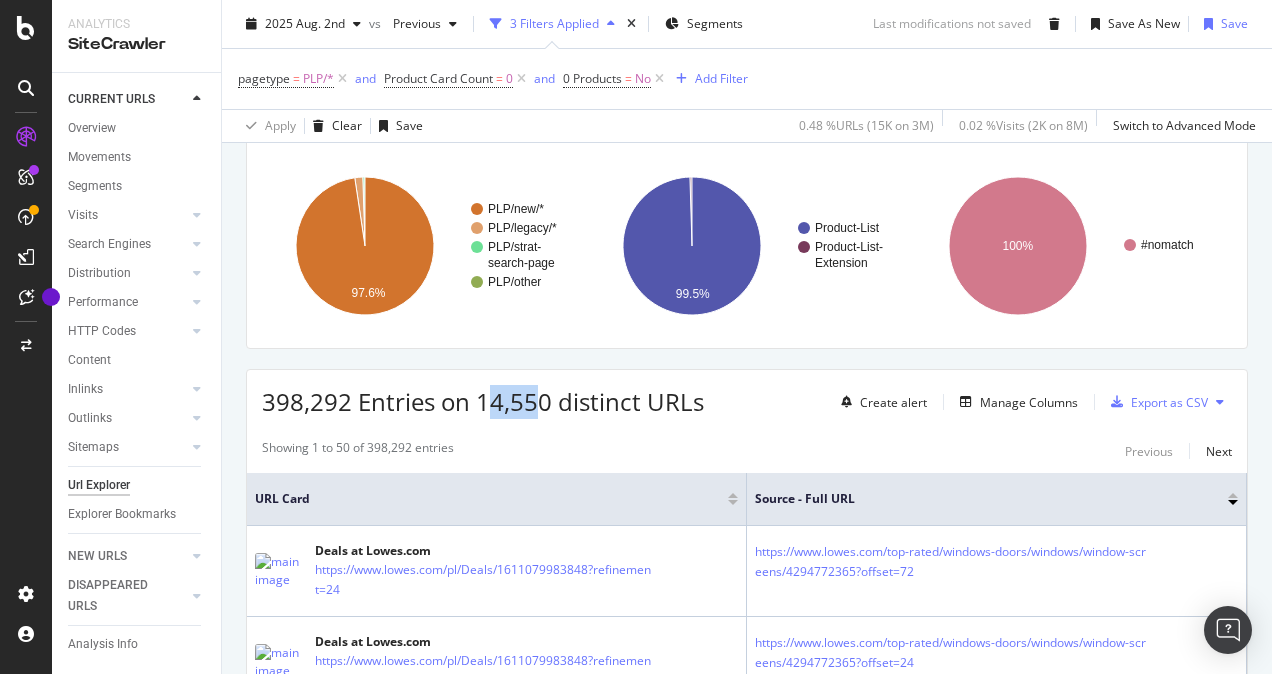 drag, startPoint x: 483, startPoint y: 404, endPoint x: 536, endPoint y: 406, distance: 53.037724 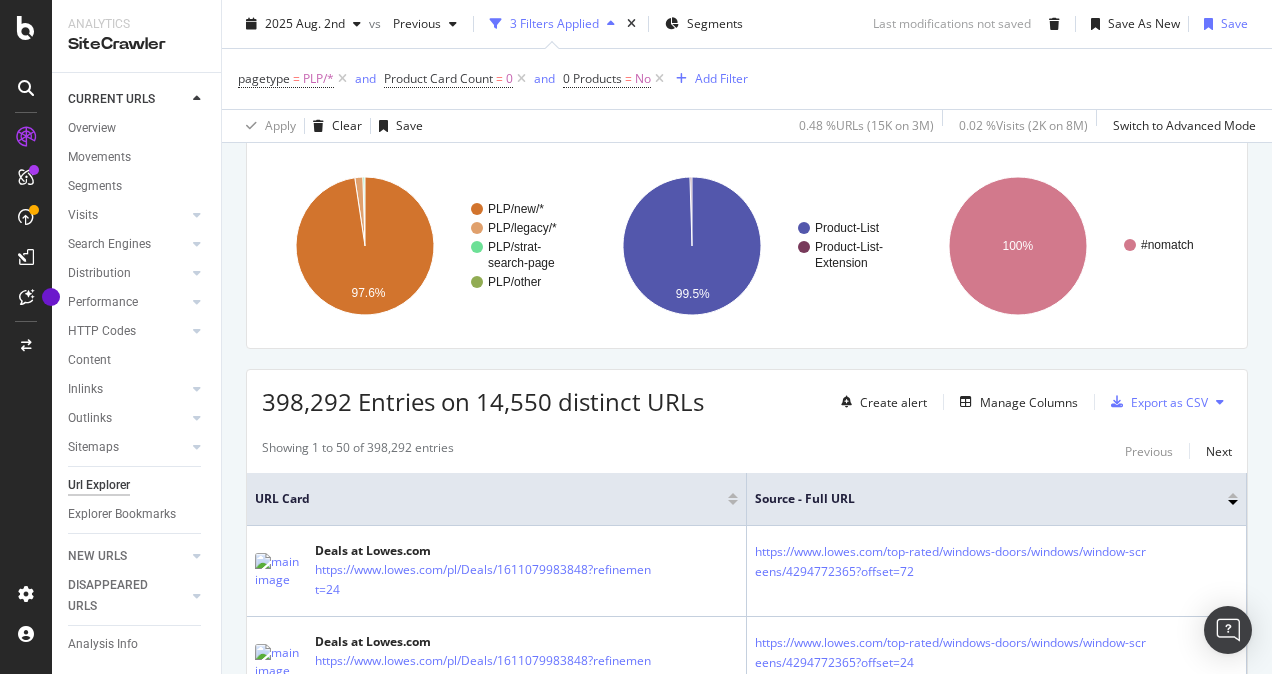 drag, startPoint x: 536, startPoint y: 406, endPoint x: 546, endPoint y: 401, distance: 11.18034 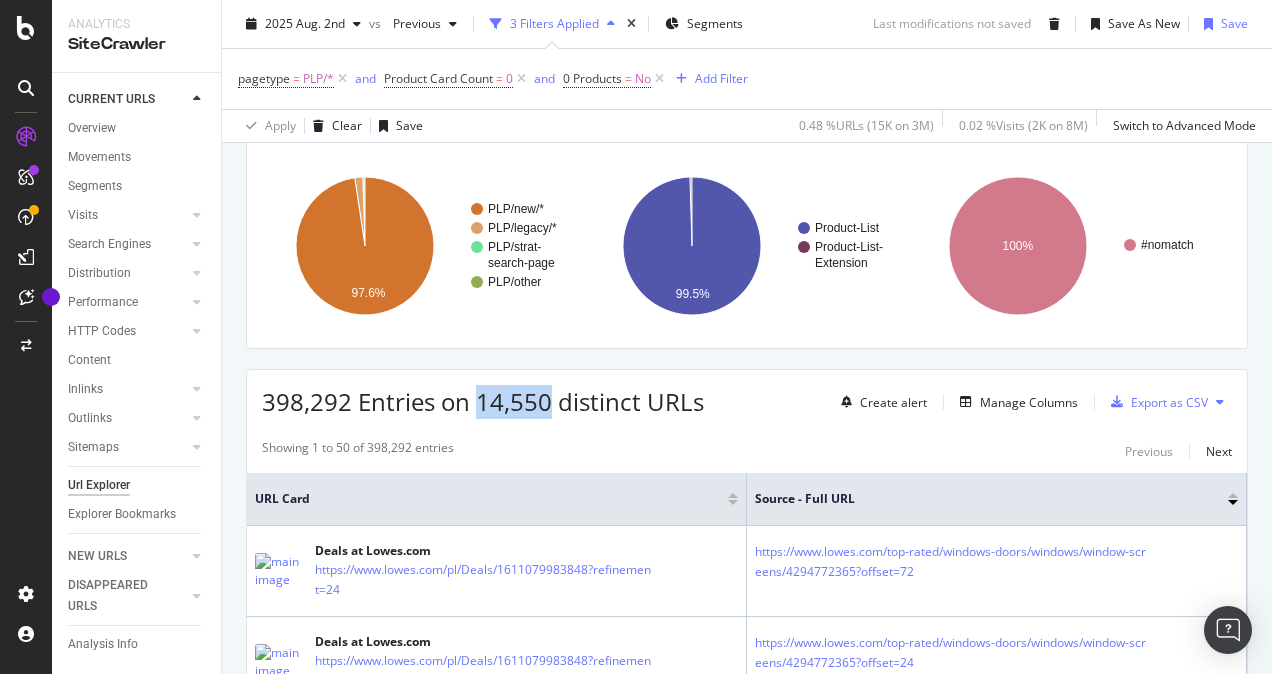 drag, startPoint x: 549, startPoint y: 403, endPoint x: 479, endPoint y: 407, distance: 70.11419 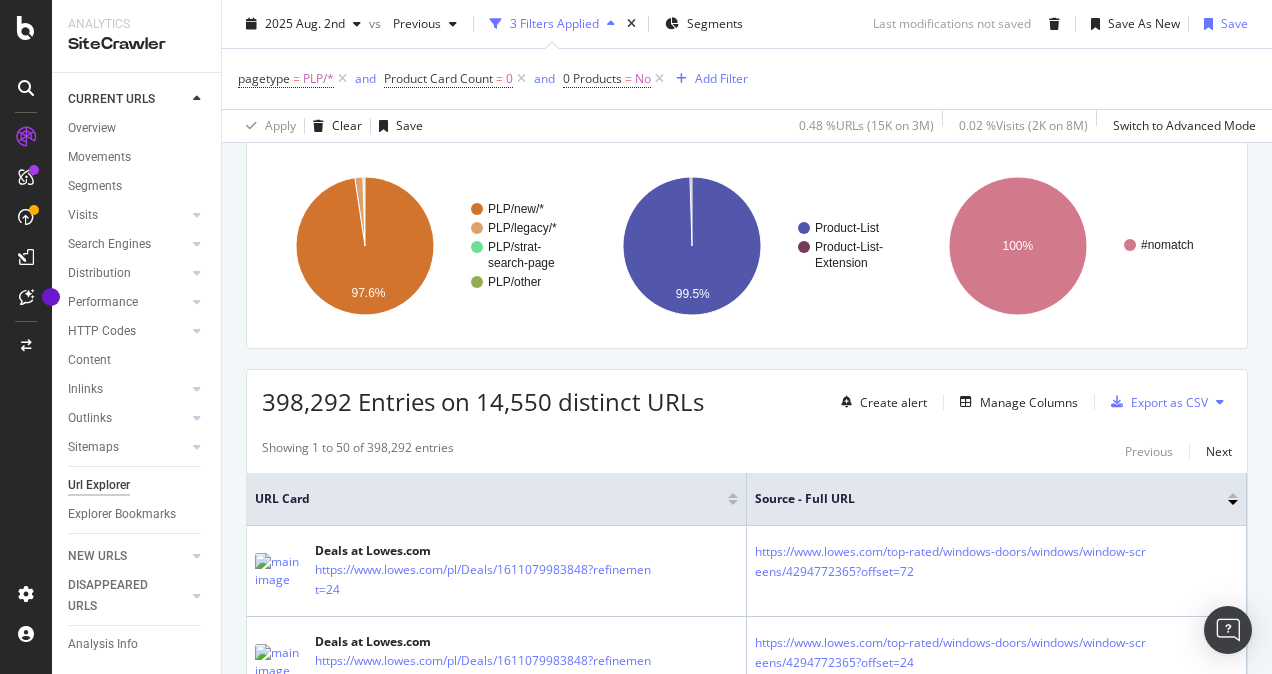 drag, startPoint x: 479, startPoint y: 407, endPoint x: 729, endPoint y: 422, distance: 250.4496 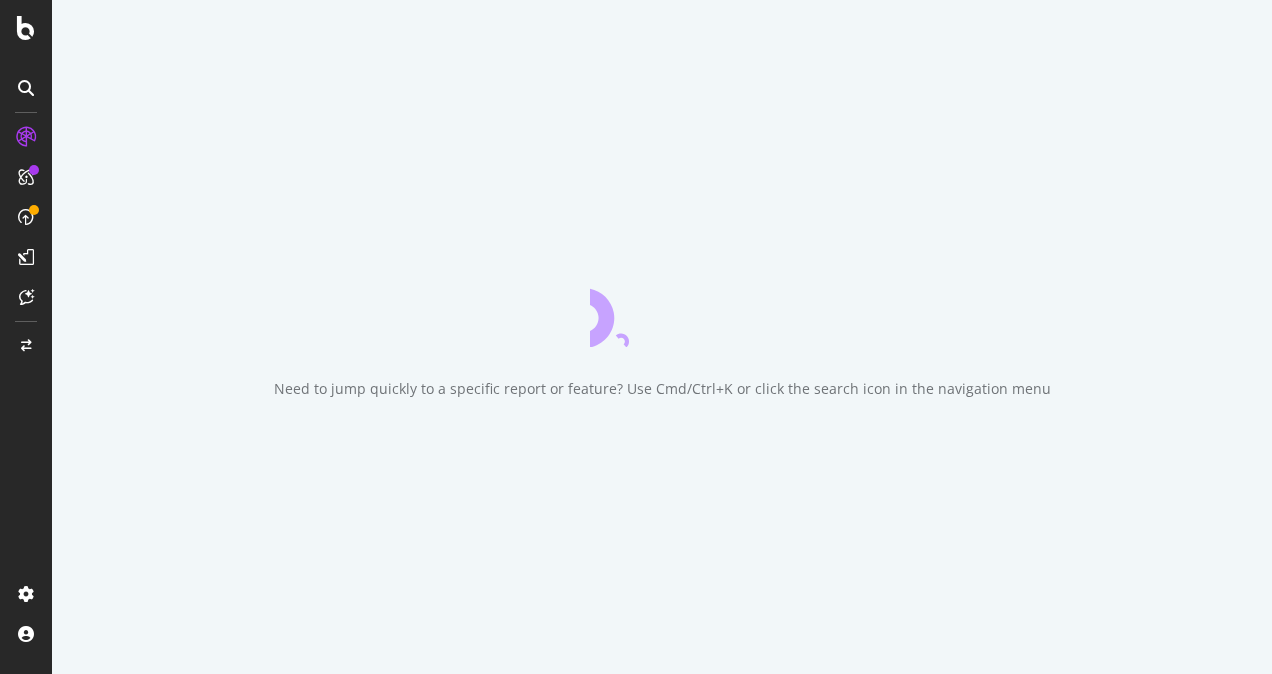 scroll, scrollTop: 0, scrollLeft: 0, axis: both 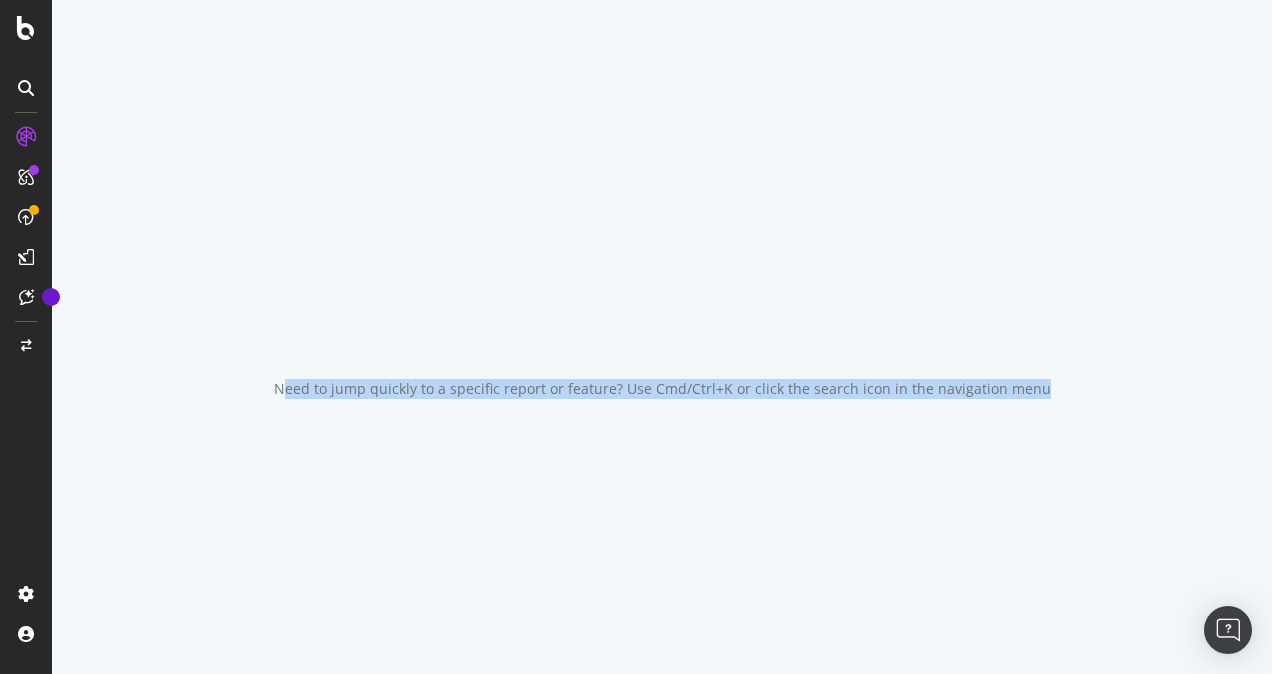 drag, startPoint x: 294, startPoint y: 389, endPoint x: 1054, endPoint y: 388, distance: 760.0007 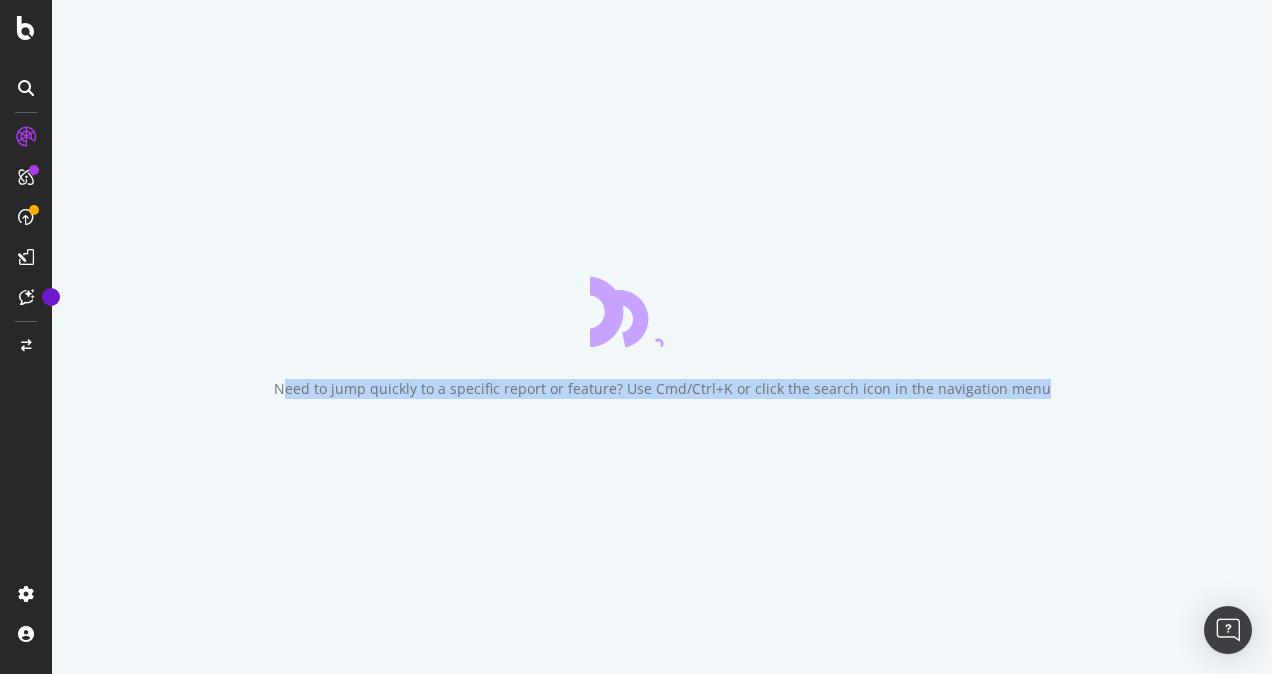 click on "Need to jump quickly to a specific report or feature? Use Cmd/Ctrl+K or click the search icon in the navigation menu" at bounding box center (662, 389) 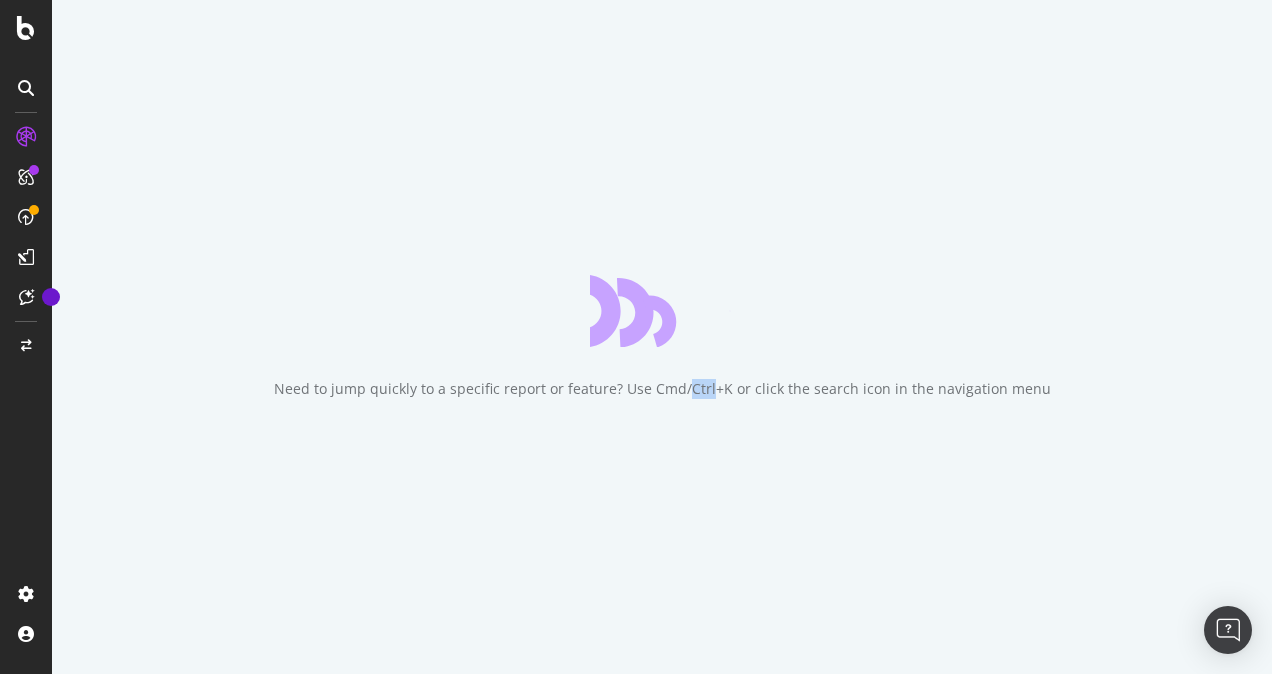 click on "Need to jump quickly to a specific report or feature? Use Cmd/Ctrl+K or click the search icon in the navigation menu" at bounding box center [662, 389] 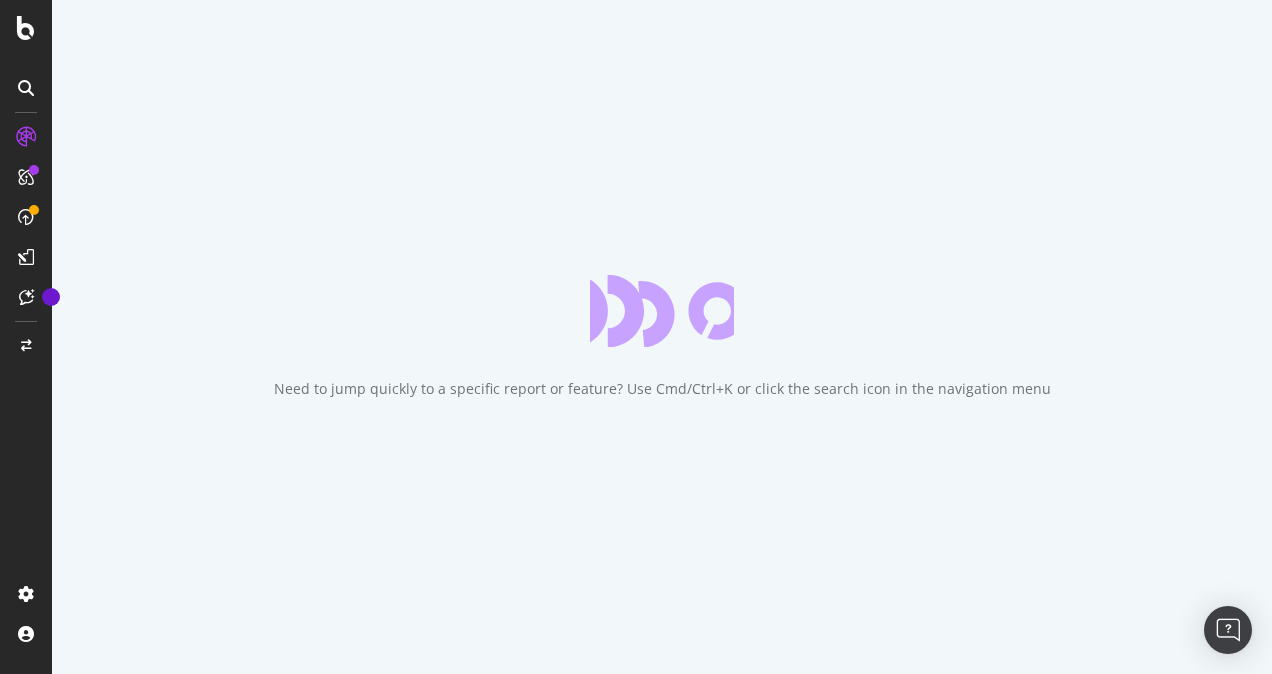 click on "Need to jump quickly to a specific report or feature? Use Cmd/Ctrl+K or click the search icon in the navigation menu" at bounding box center (662, 389) 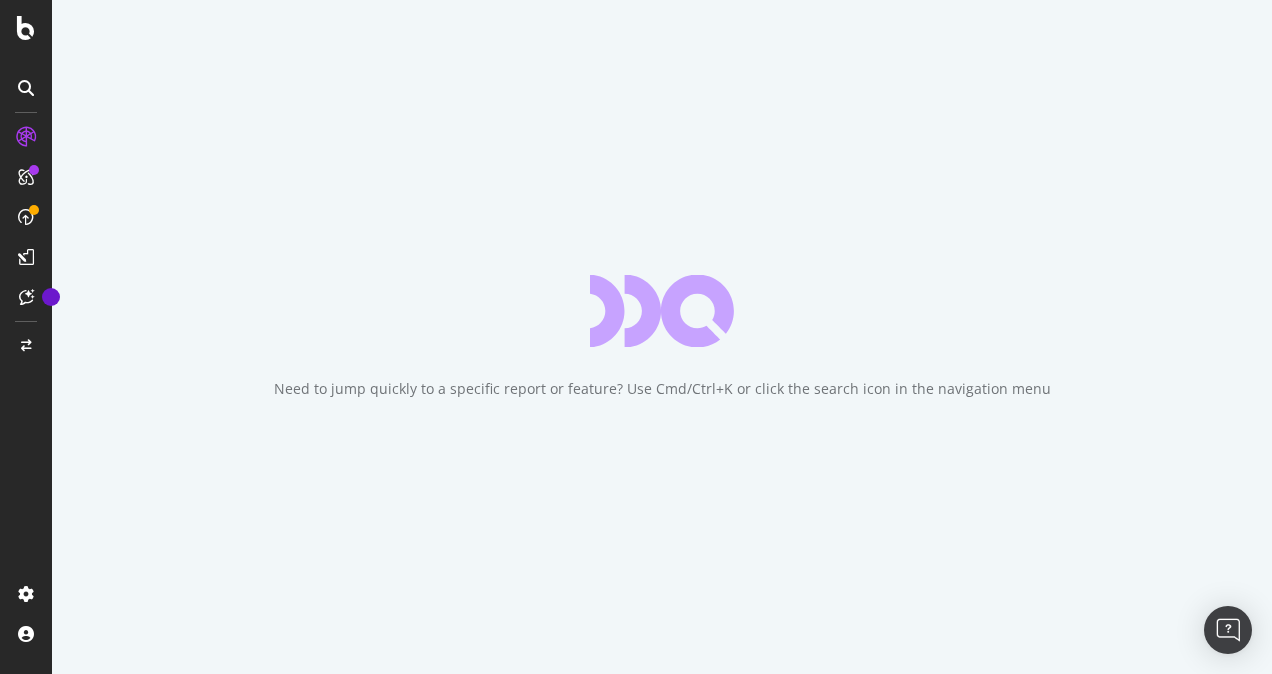 click on "Need to jump quickly to a specific report or feature? Use Cmd/Ctrl+K or click the search icon in the navigation menu" at bounding box center (662, 337) 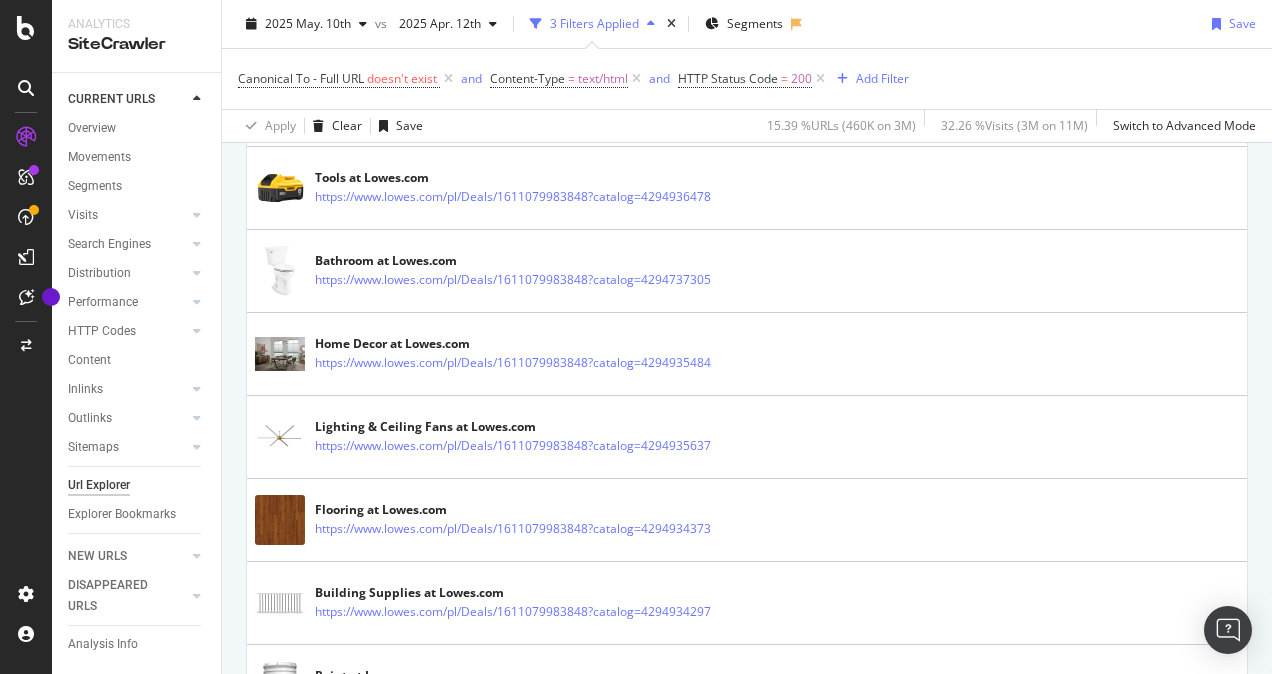 scroll, scrollTop: 1100, scrollLeft: 0, axis: vertical 